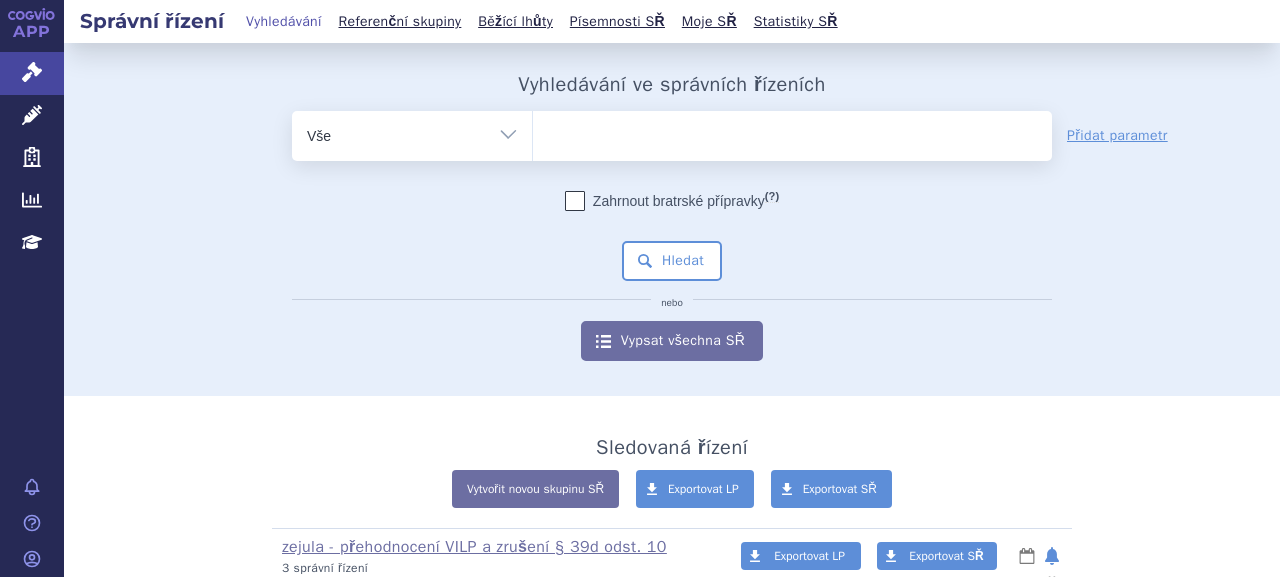 scroll, scrollTop: 0, scrollLeft: 0, axis: both 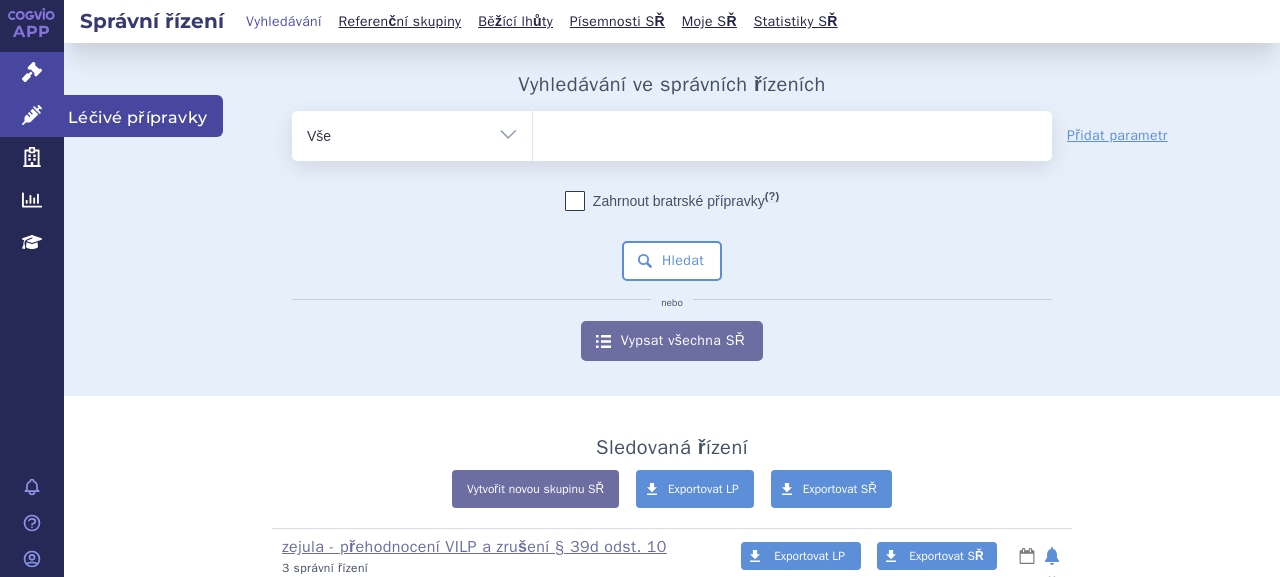 click on "Léčivé přípravky" at bounding box center (32, 116) 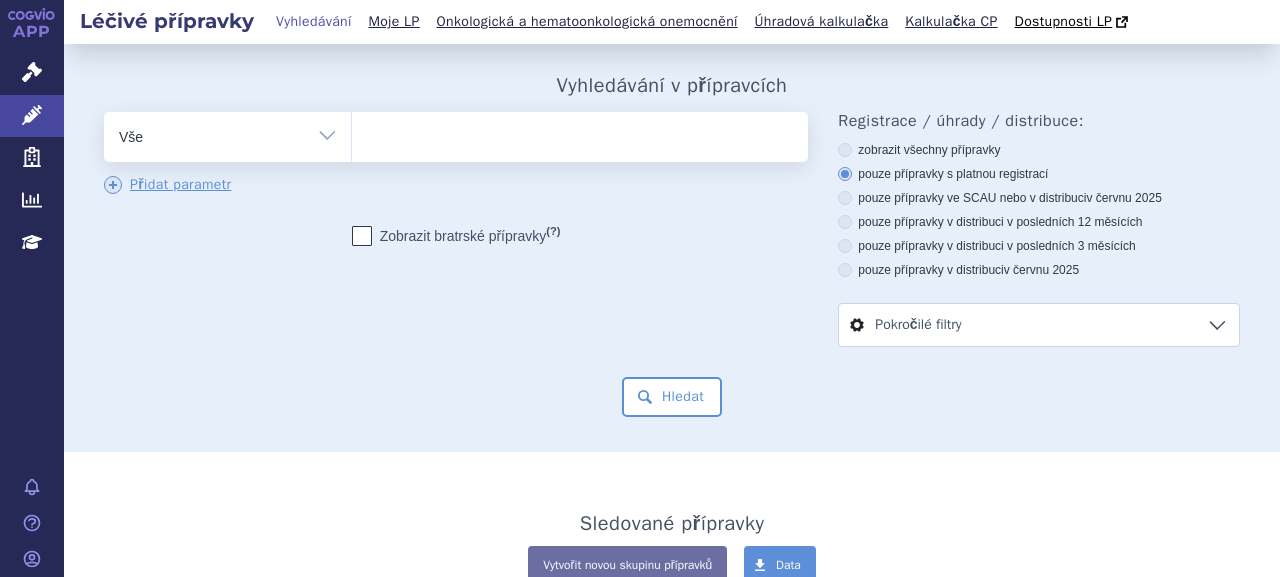 scroll, scrollTop: 0, scrollLeft: 0, axis: both 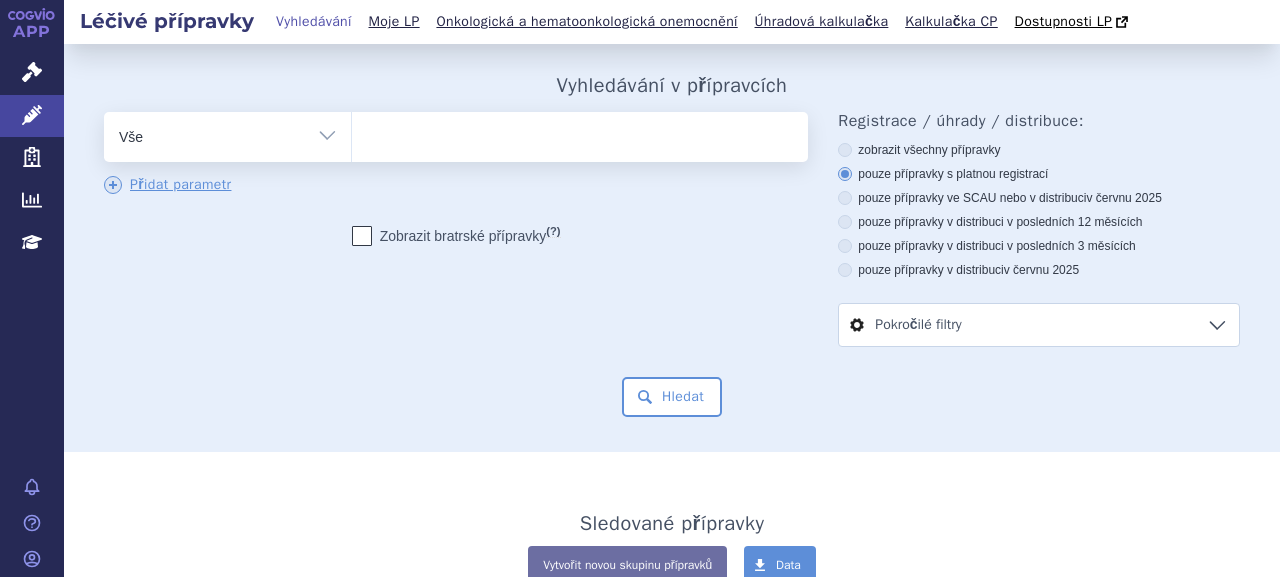 click at bounding box center (577, 133) 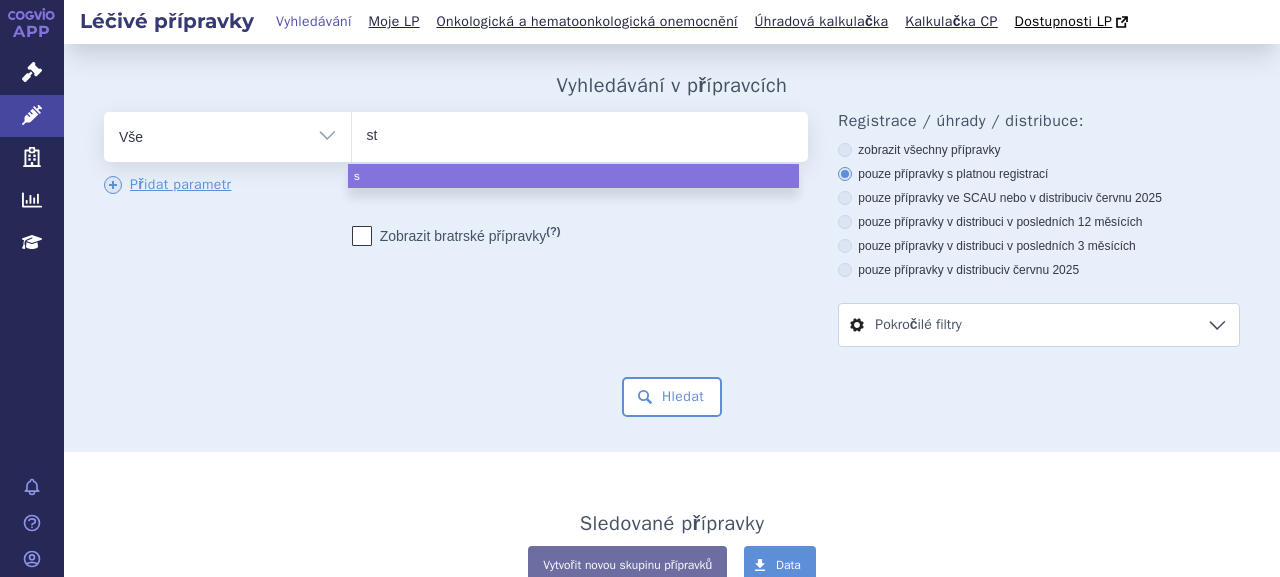type on "str" 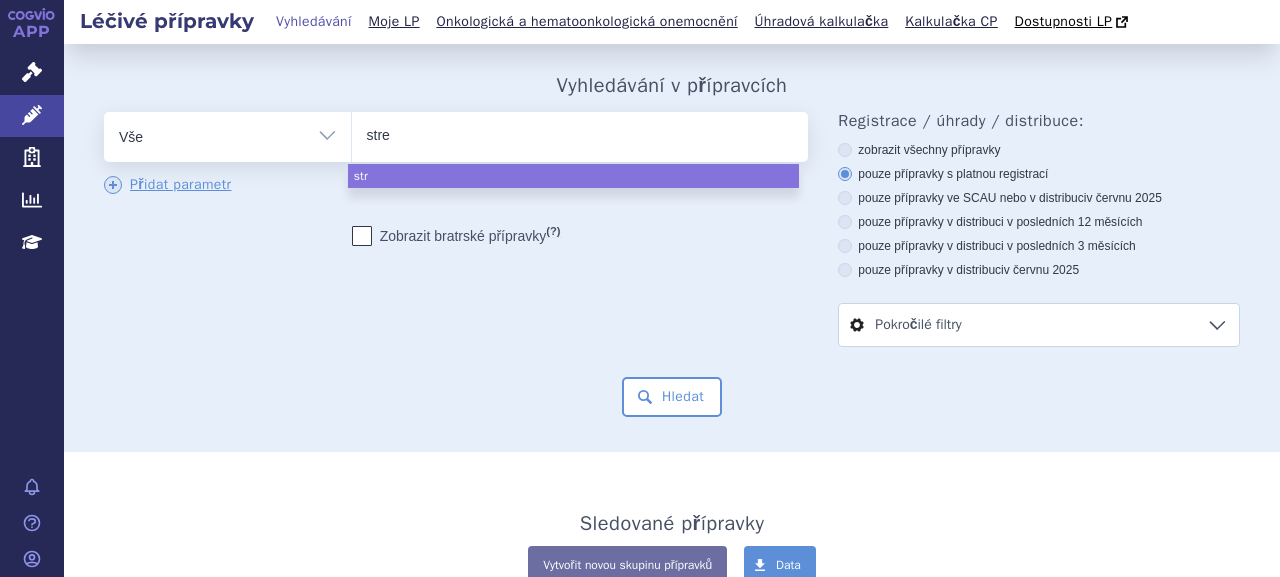 type on "stren" 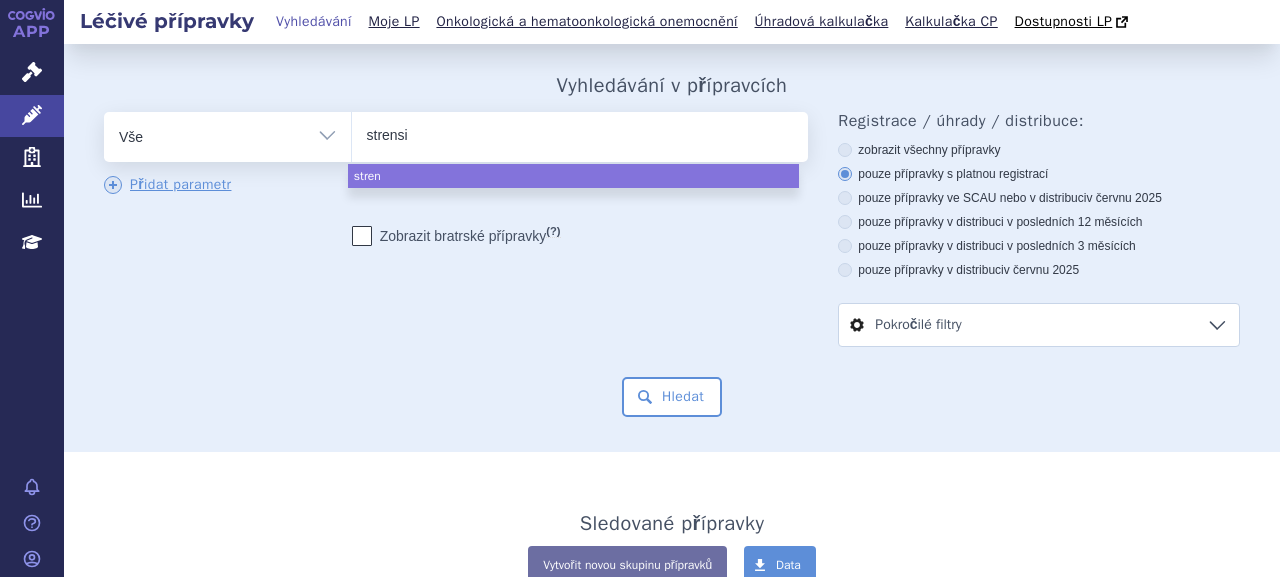 type on "strensiq" 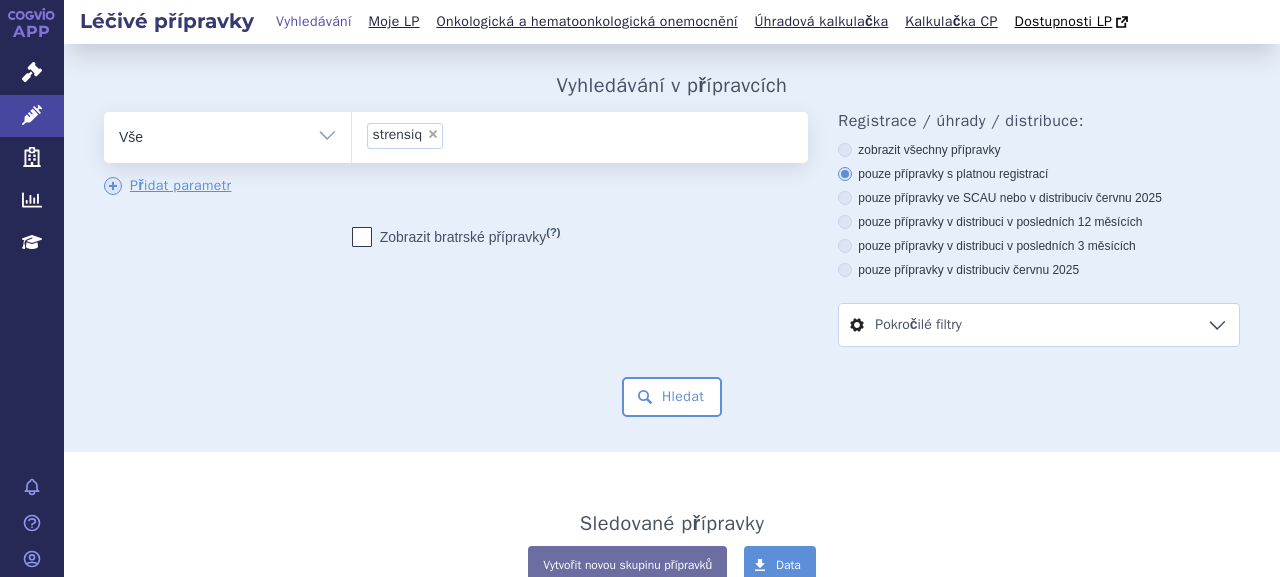 click on "Vyhledávání v přípravcích
odstranit
Vše
Přípravek/SUKL kód
MAH
VPOIS
×" at bounding box center [672, 247] 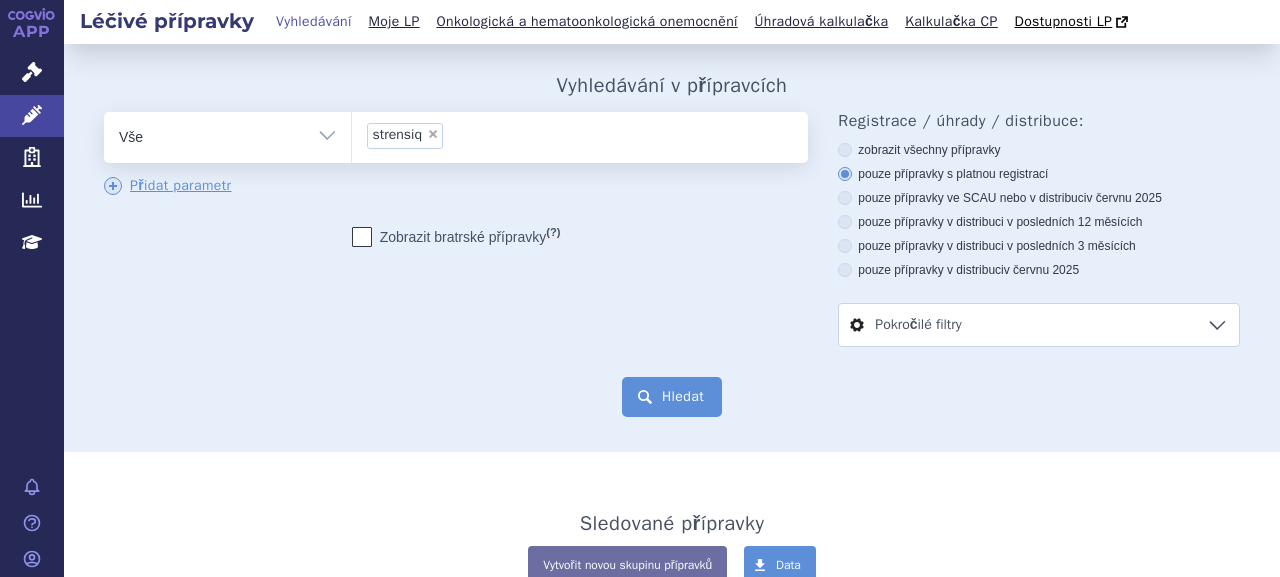 click on "Hledat" at bounding box center [672, 397] 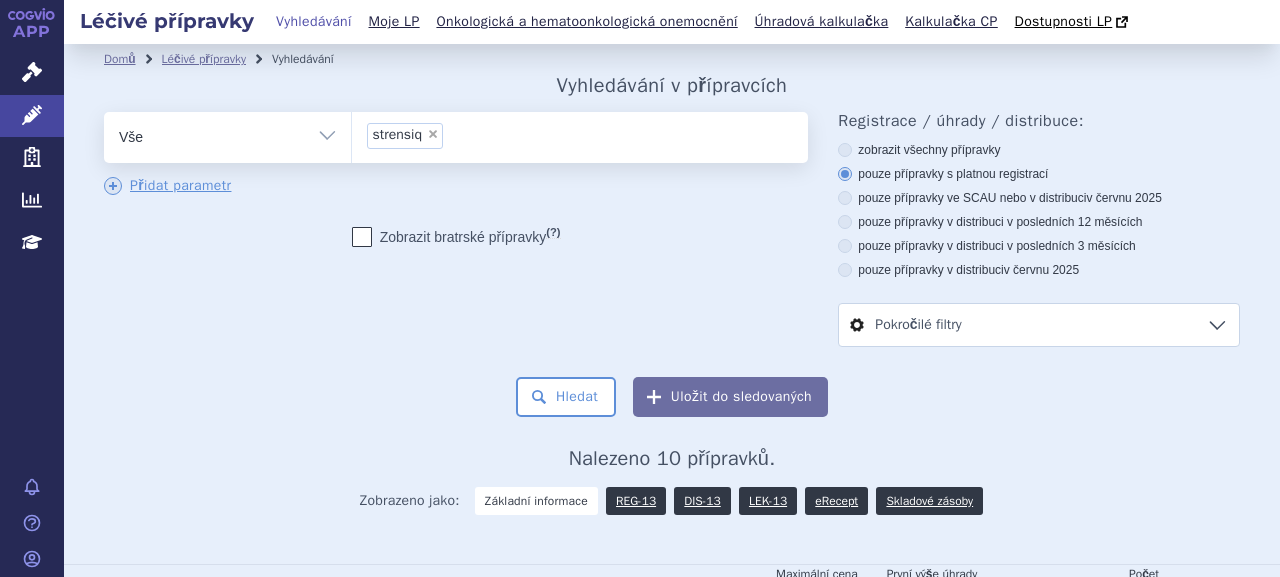 scroll, scrollTop: 0, scrollLeft: 0, axis: both 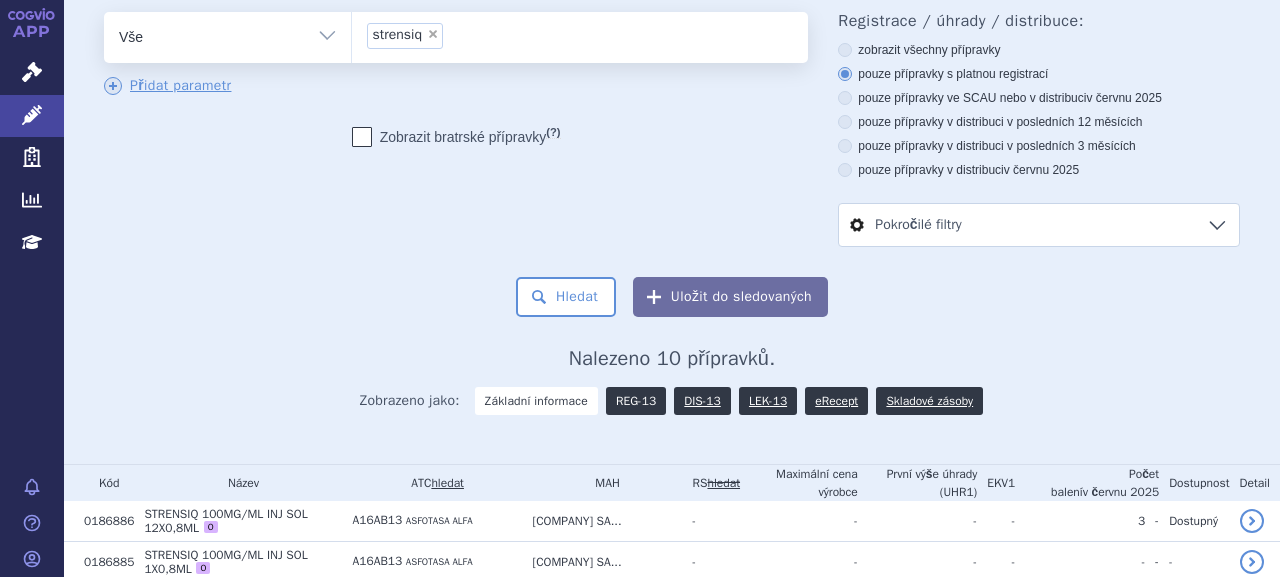 click on "REG-13" at bounding box center (636, 401) 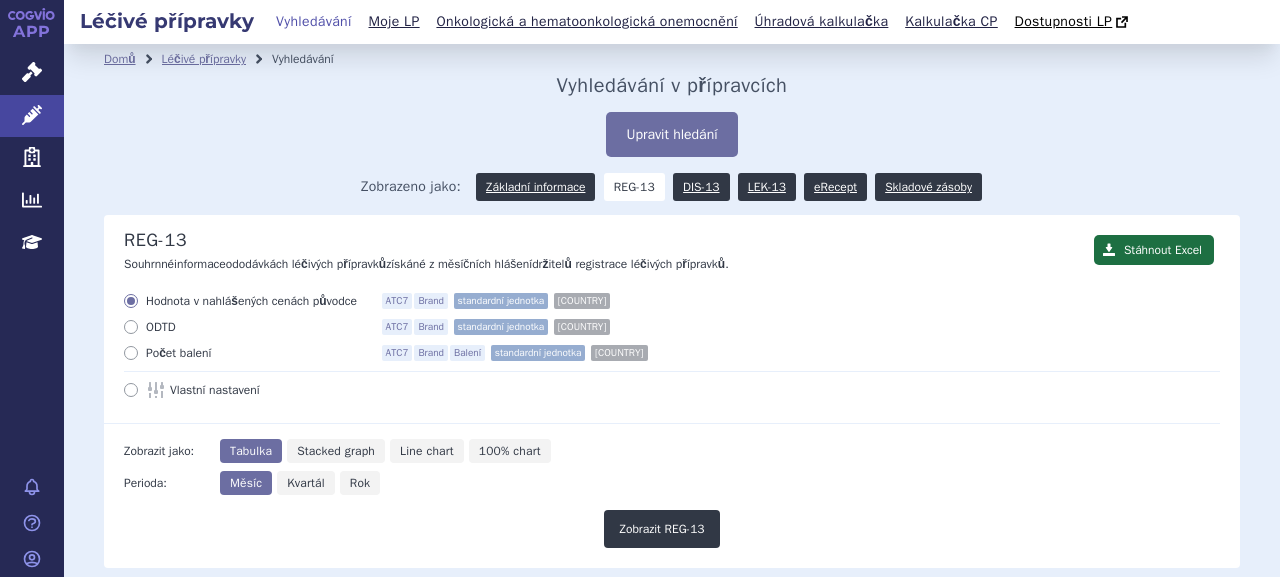 scroll, scrollTop: 0, scrollLeft: 0, axis: both 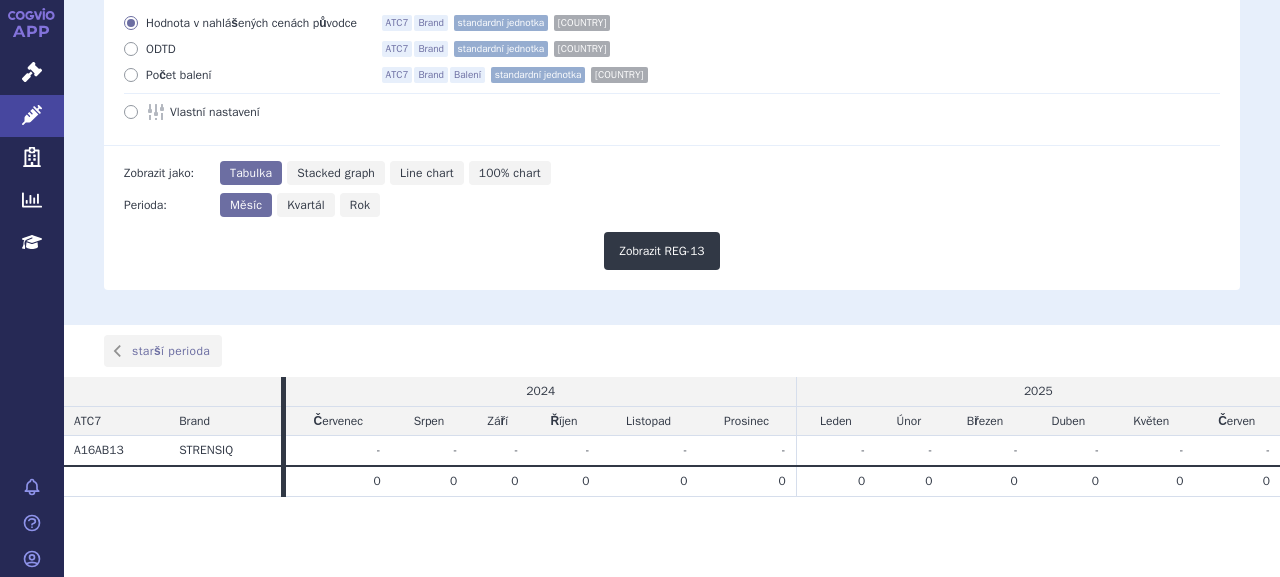 click on "ODTD" at bounding box center [256, 49] 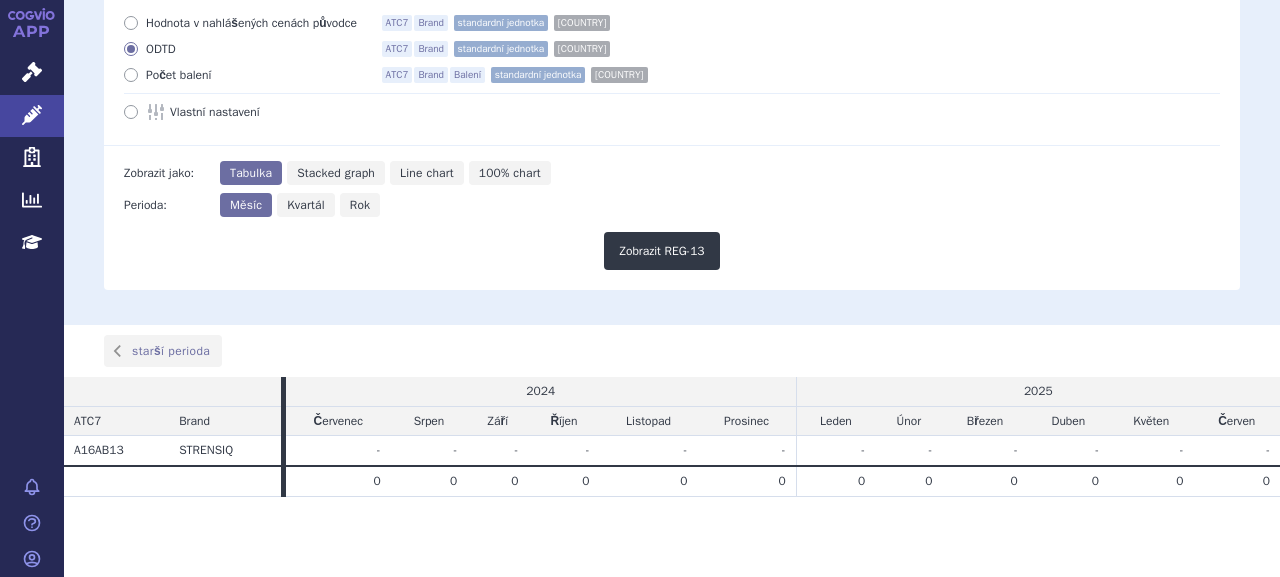 click on "Počet balení" at bounding box center [256, 75] 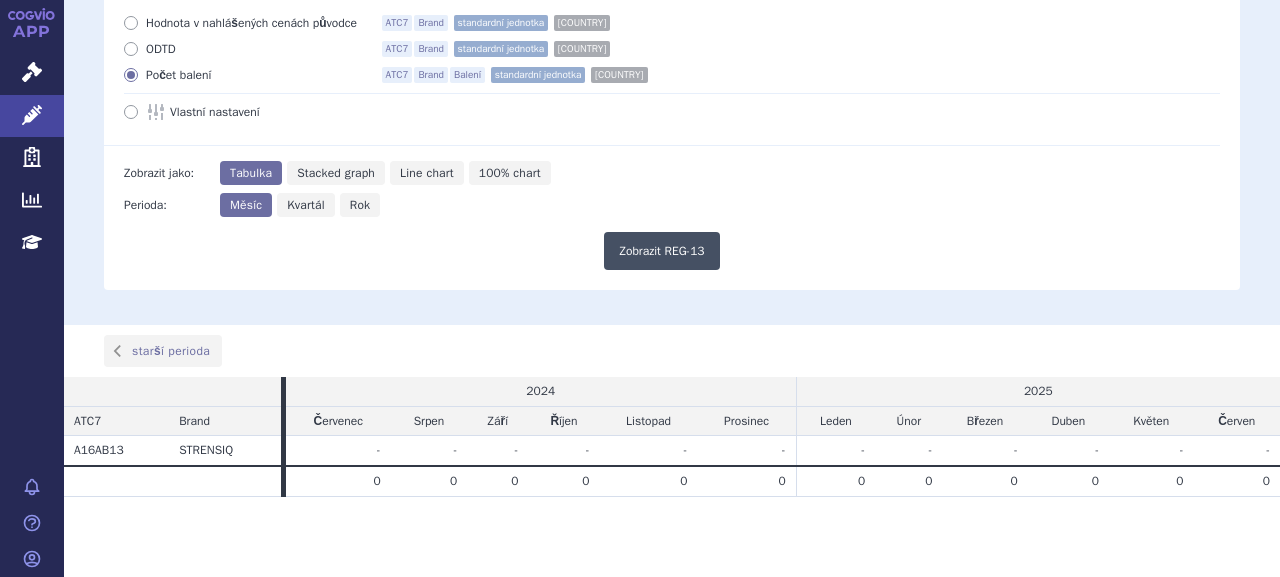 click on "Zobrazit REG-13" at bounding box center (661, 251) 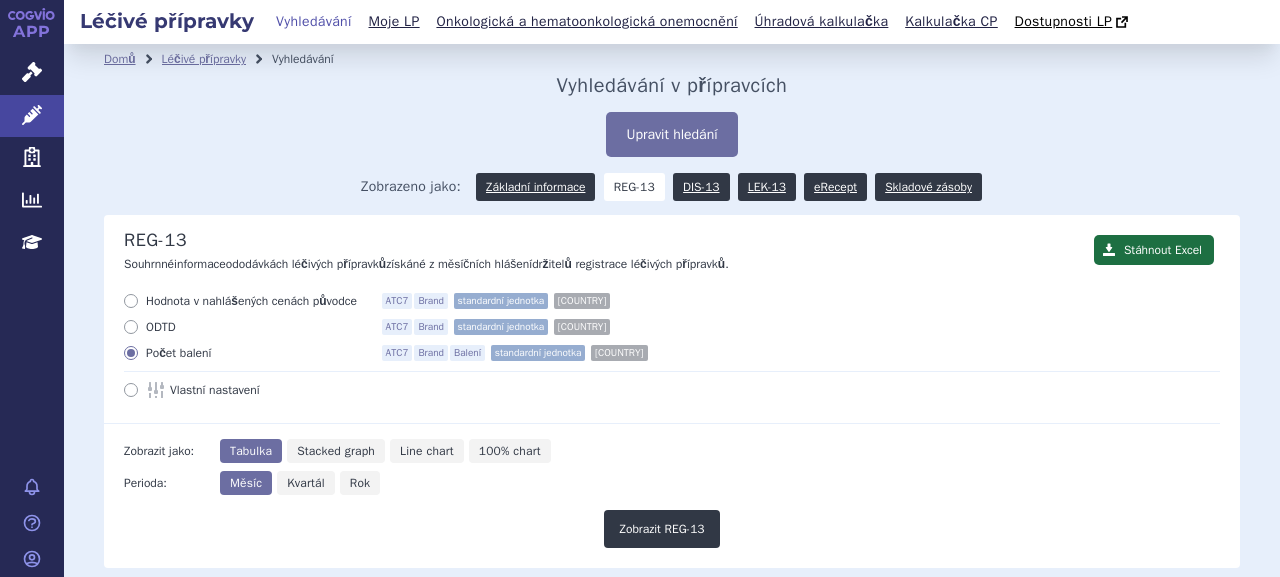 scroll, scrollTop: 0, scrollLeft: 0, axis: both 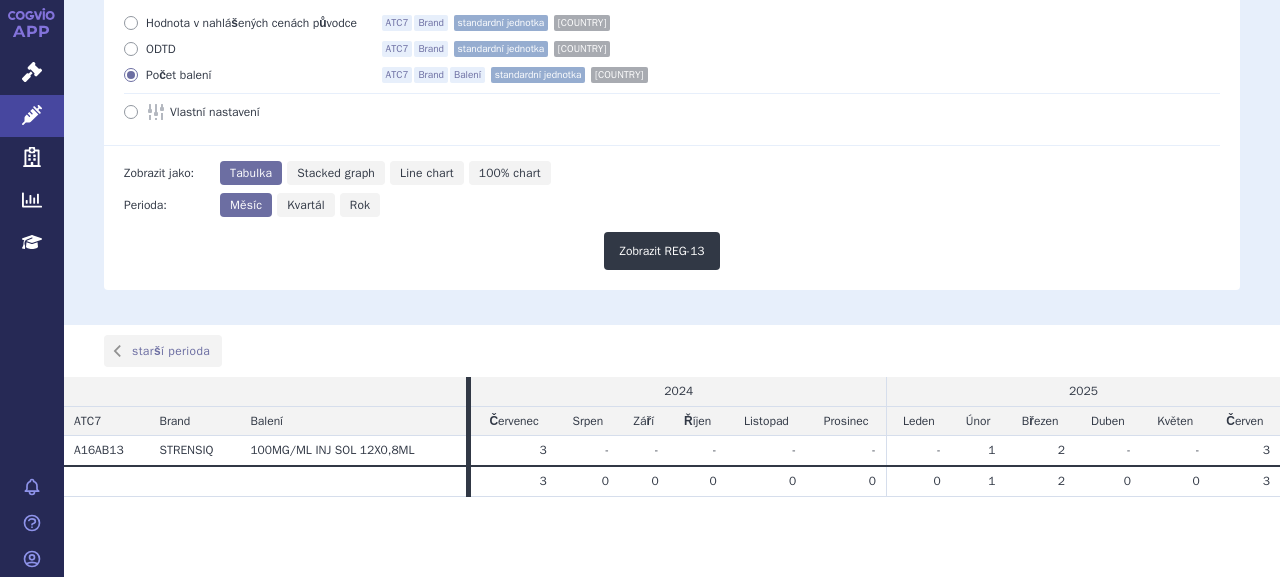click on "Rok" at bounding box center [360, 205] 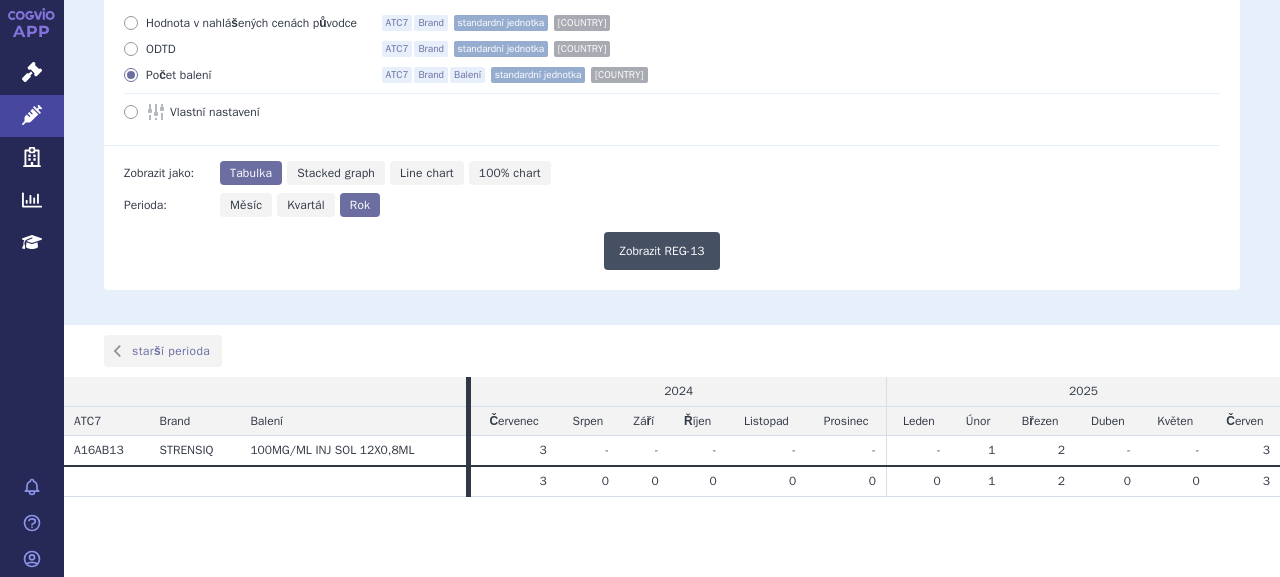 click on "Zobrazit REG-13" at bounding box center (661, 251) 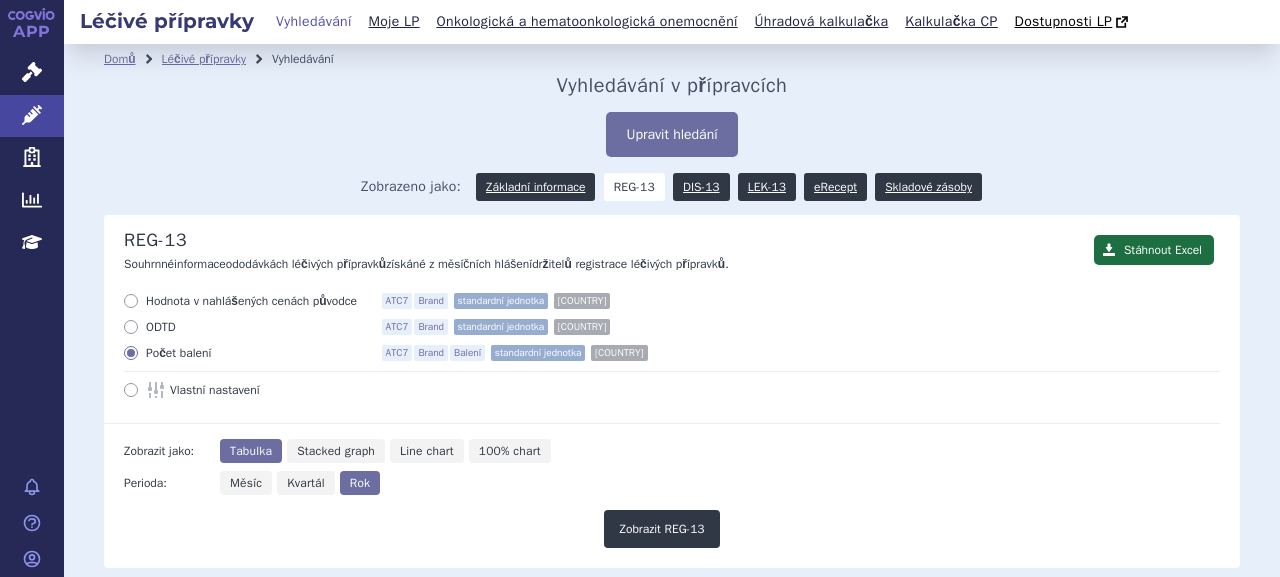 scroll, scrollTop: 0, scrollLeft: 0, axis: both 